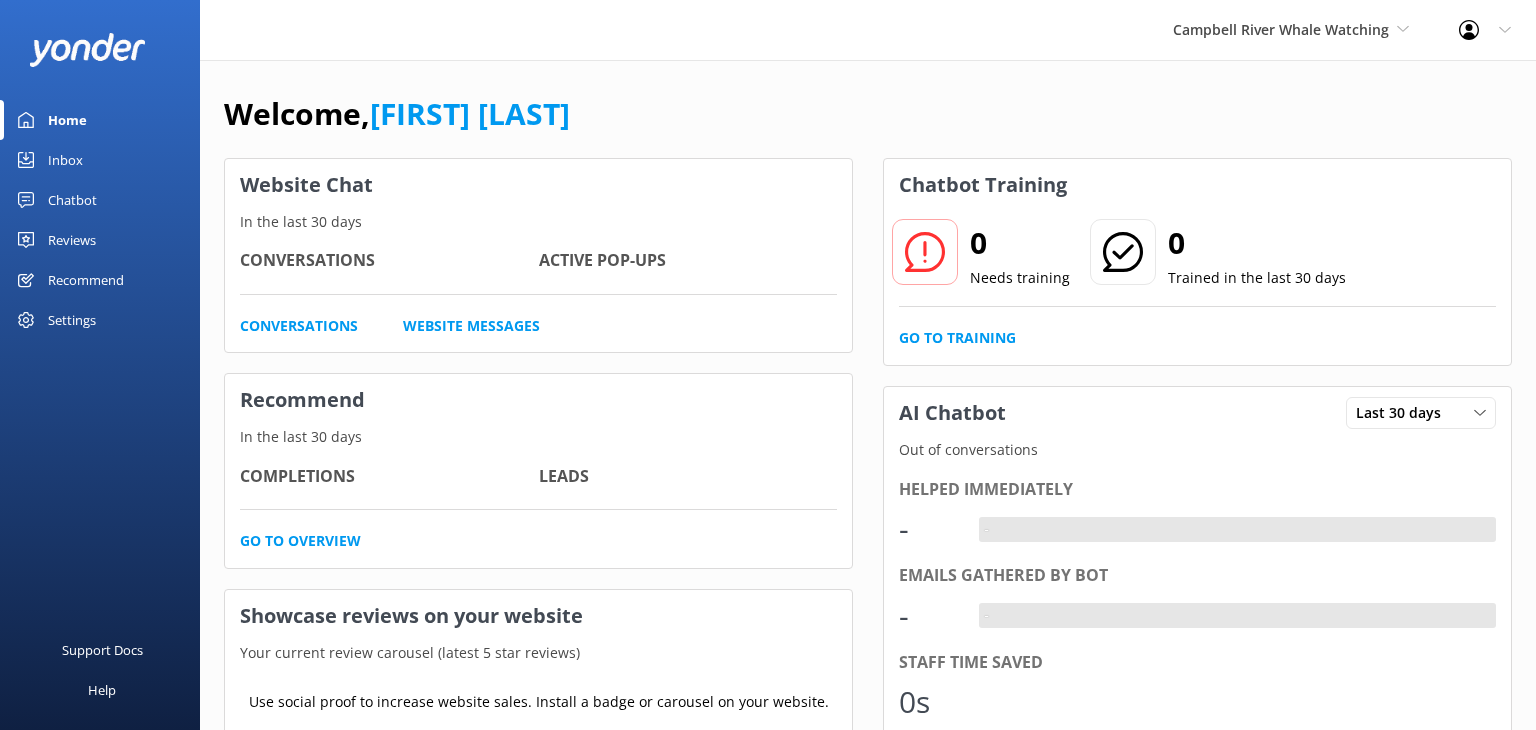 scroll, scrollTop: 0, scrollLeft: 0, axis: both 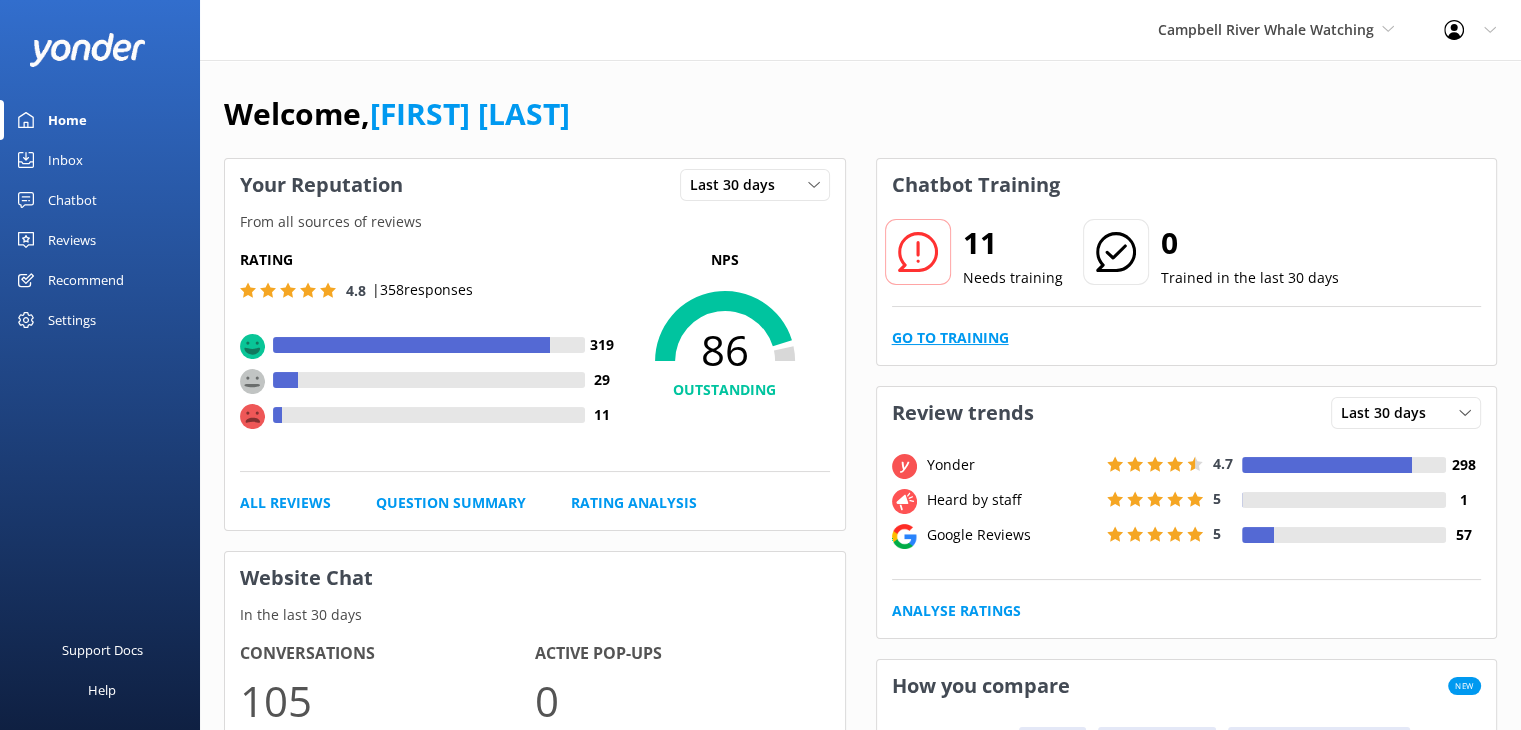 click on "Go to Training" at bounding box center (950, 338) 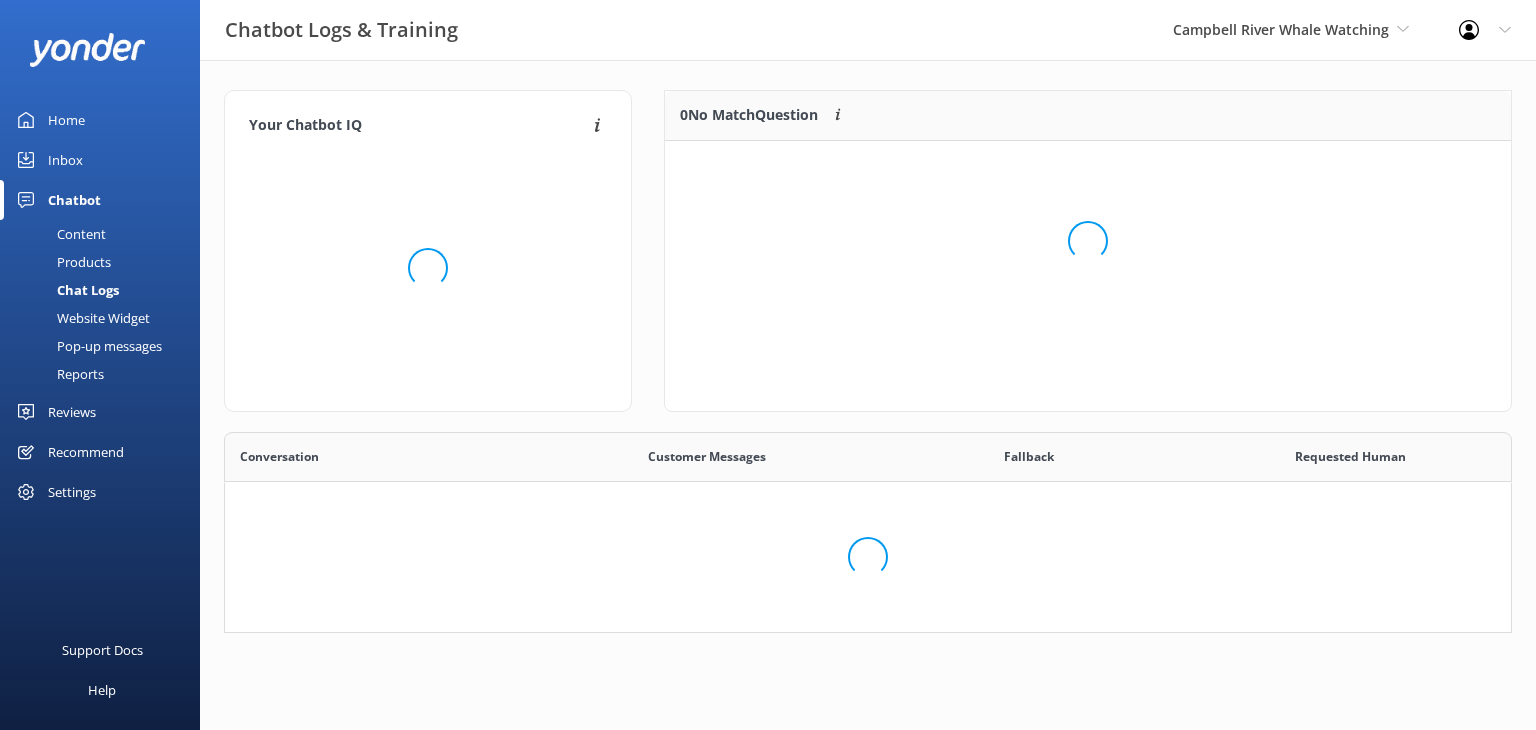 scroll, scrollTop: 16, scrollLeft: 16, axis: both 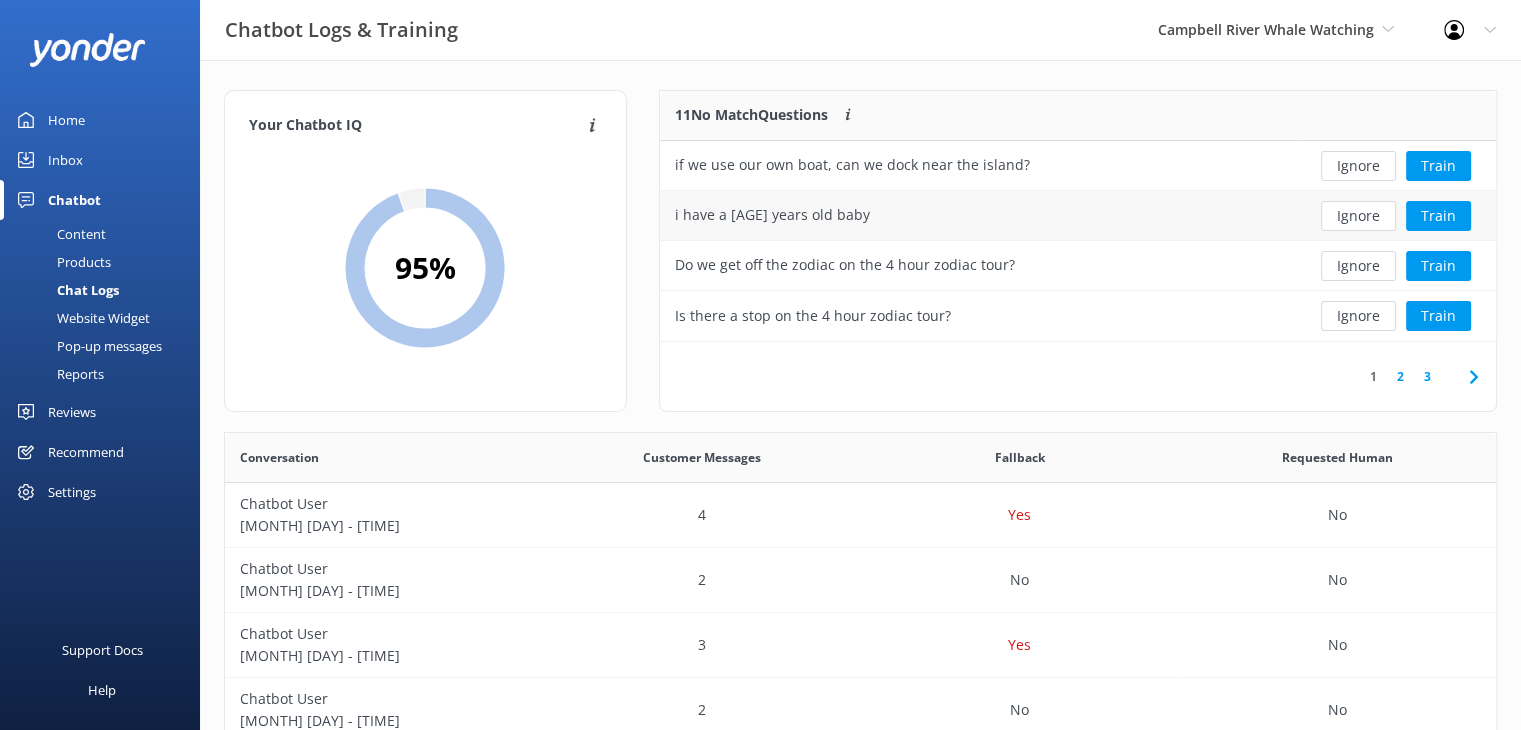 click on "i have a [AGE] years old baby" at bounding box center [978, 216] 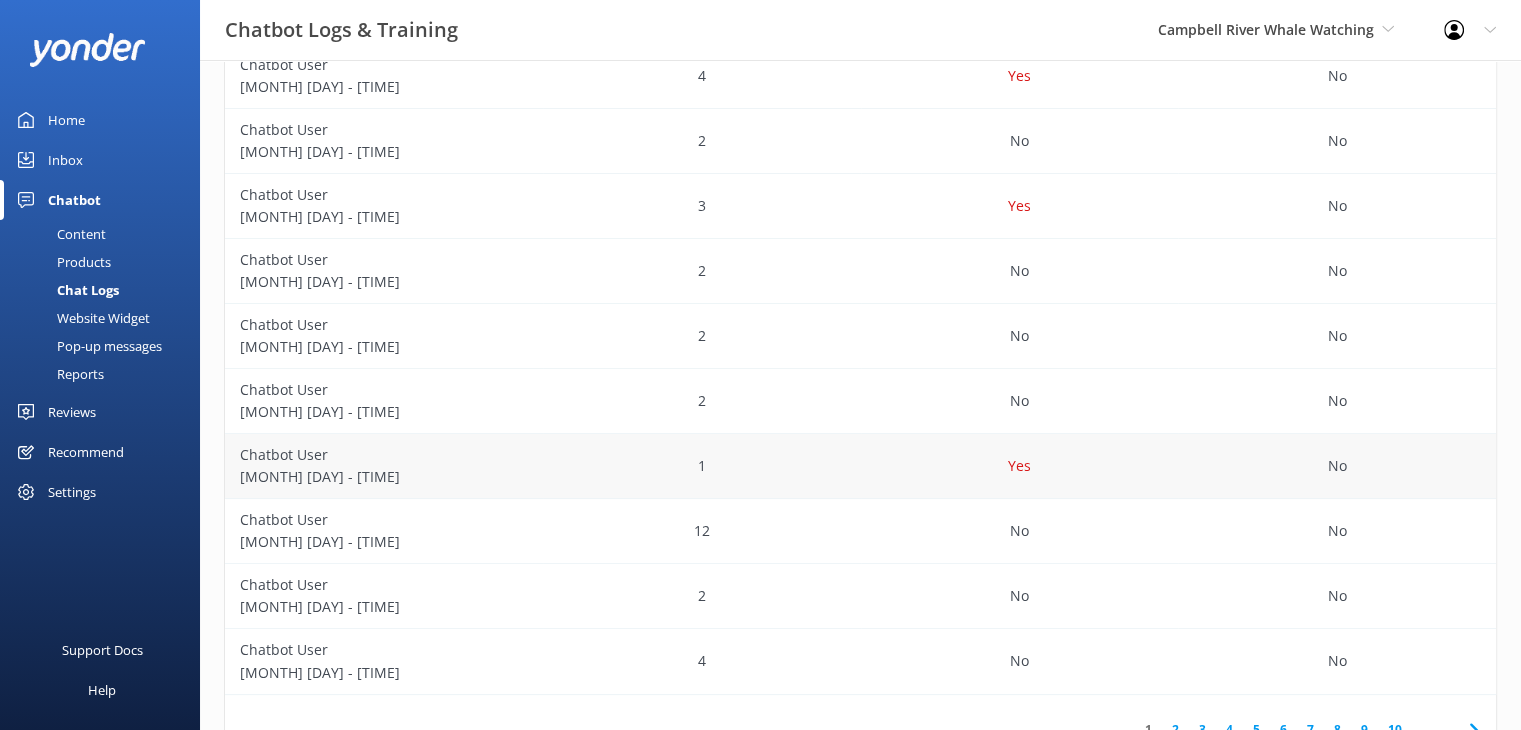 scroll, scrollTop: 513, scrollLeft: 0, axis: vertical 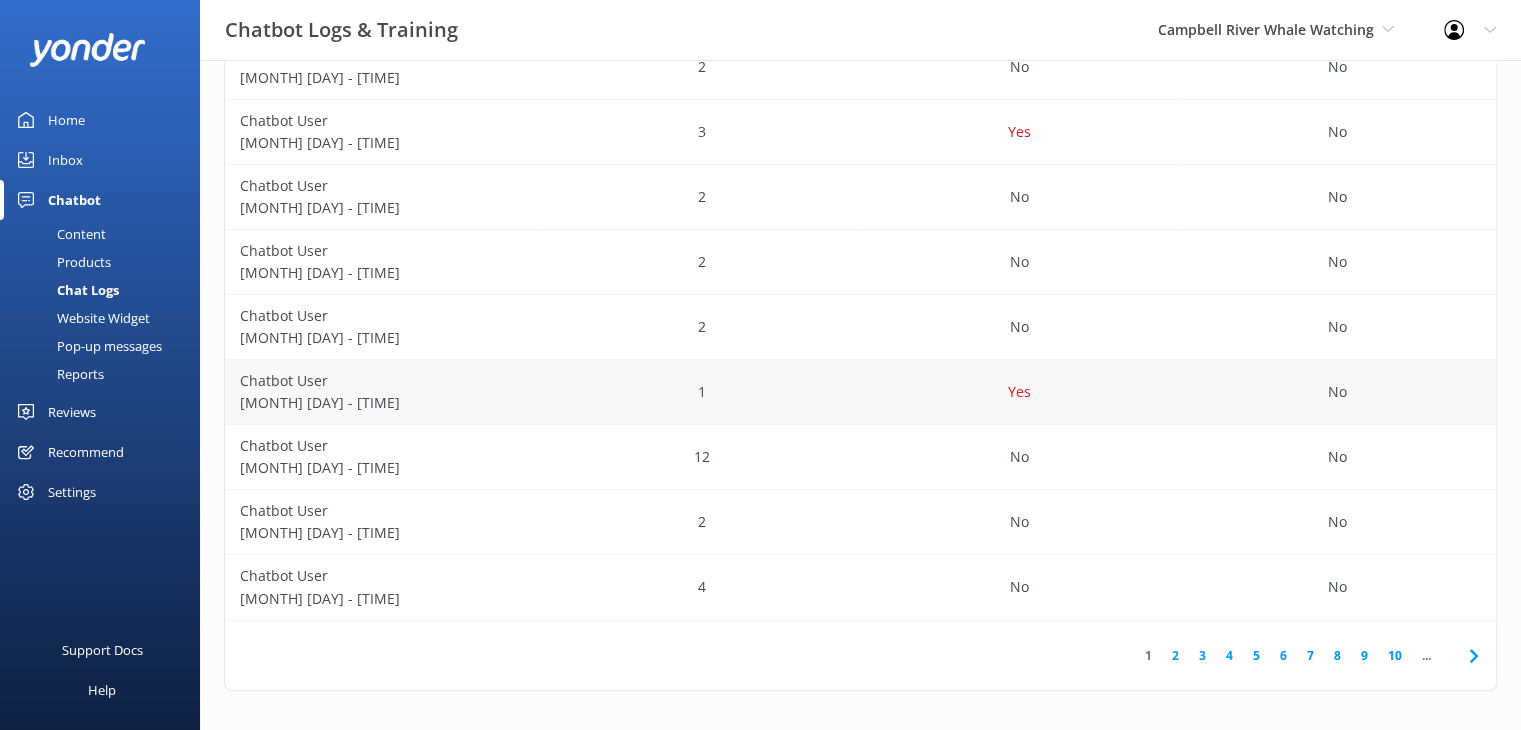 click on "1" at bounding box center [702, 392] 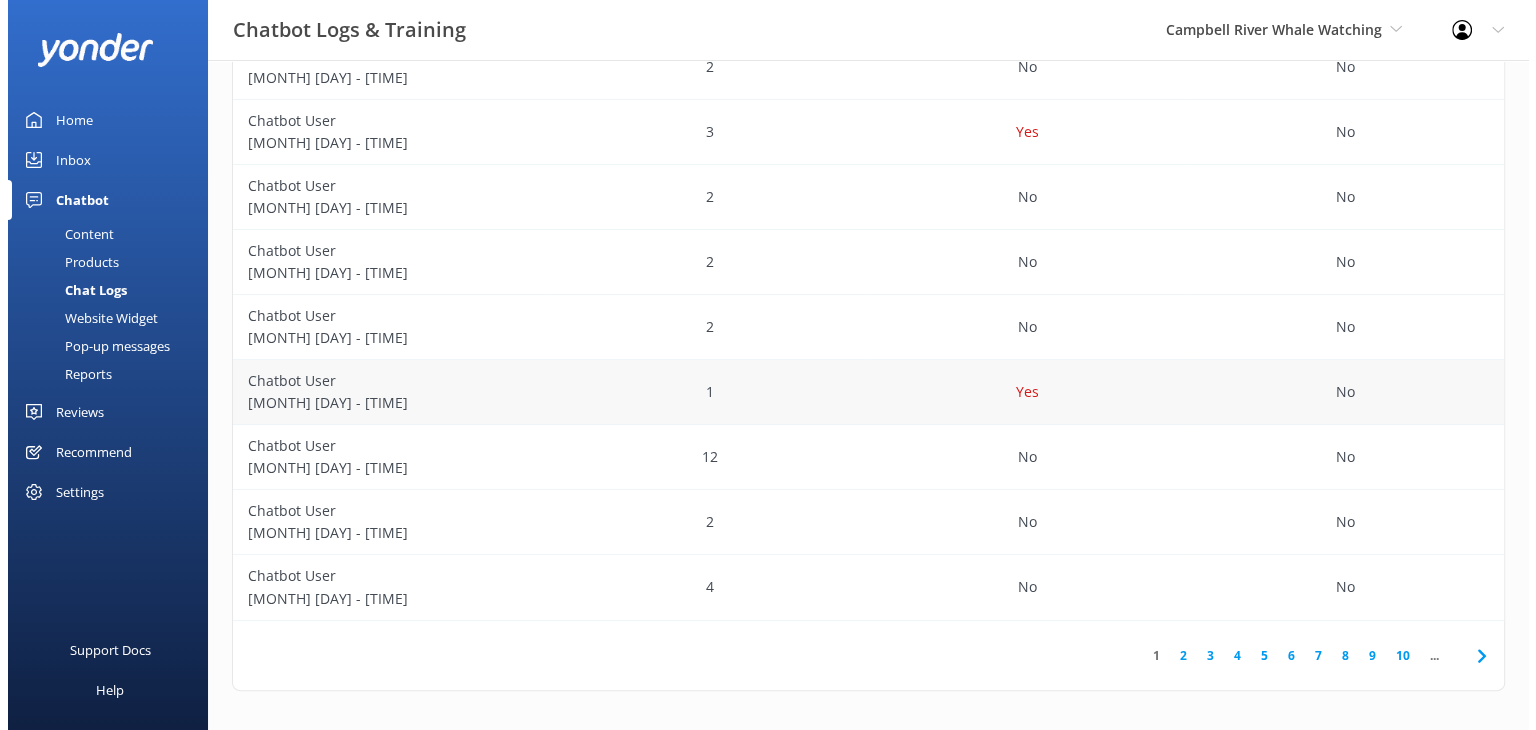 scroll, scrollTop: 0, scrollLeft: 0, axis: both 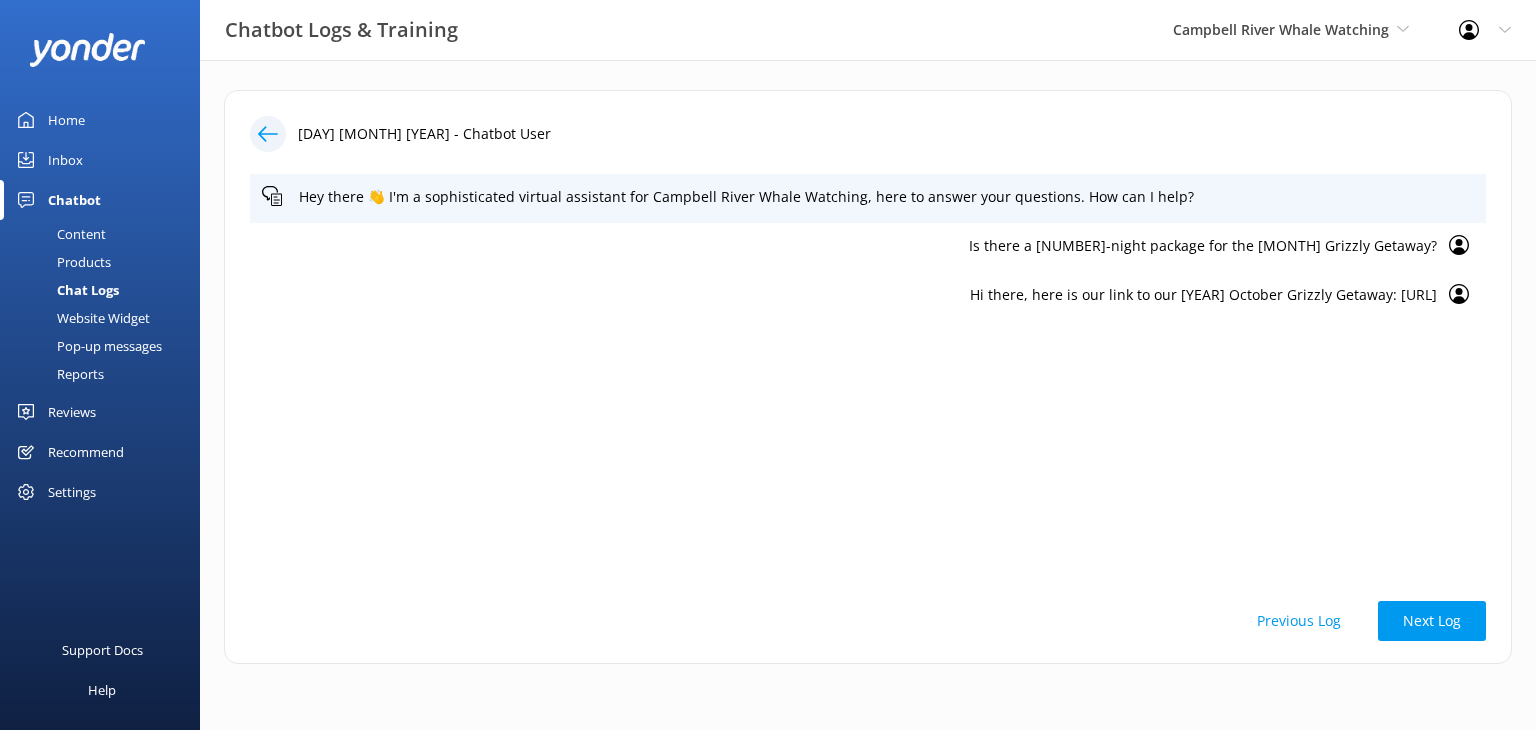 click 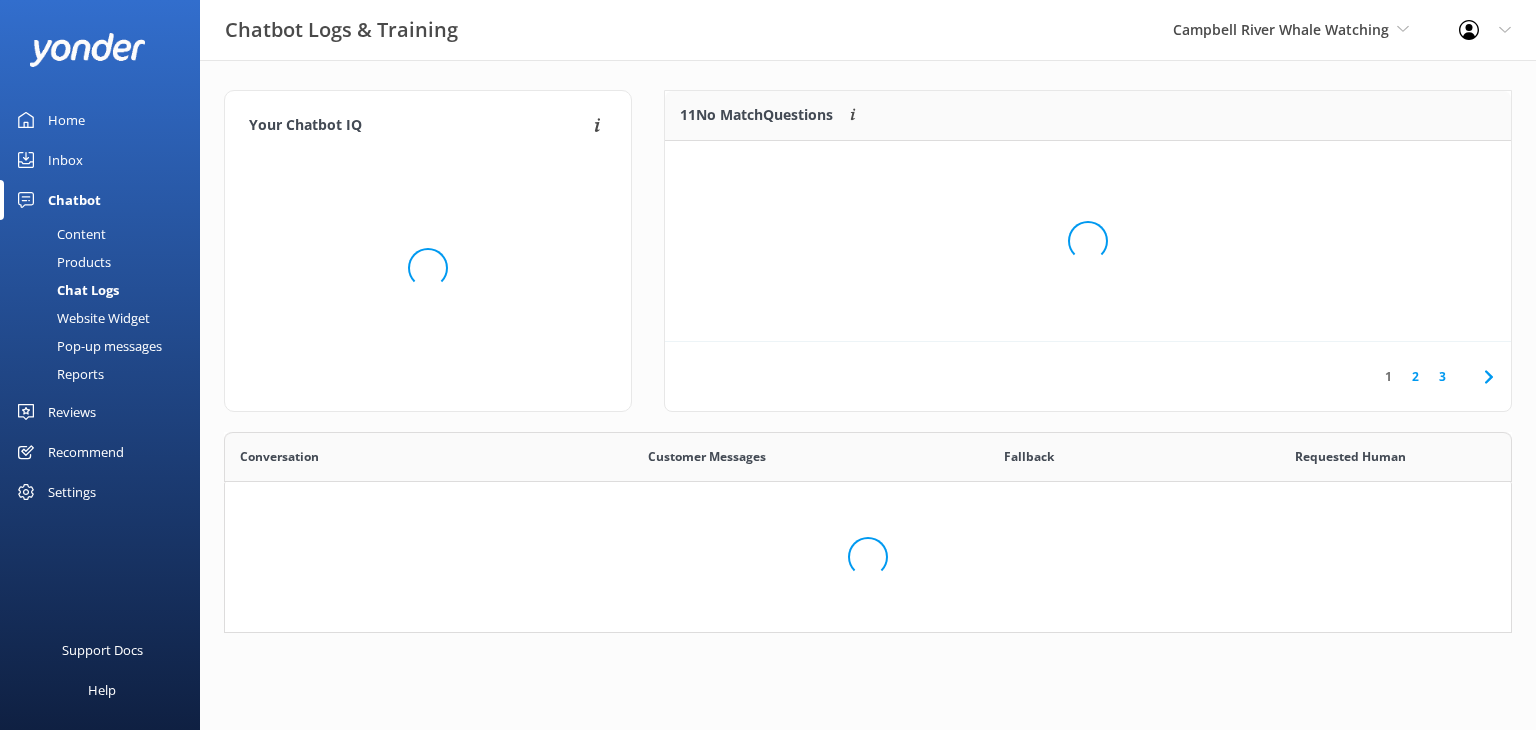 scroll, scrollTop: 16, scrollLeft: 16, axis: both 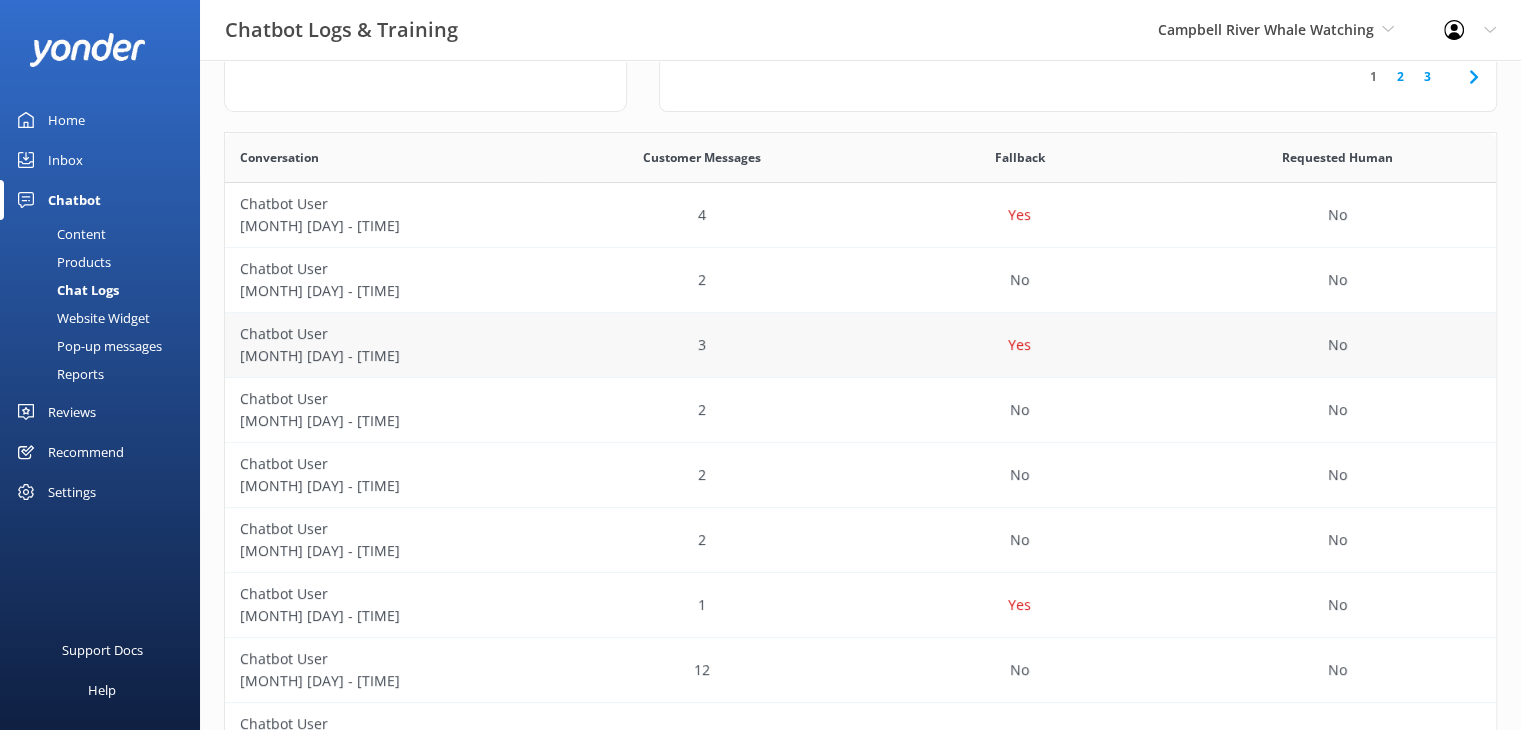 click on "3" at bounding box center (702, 345) 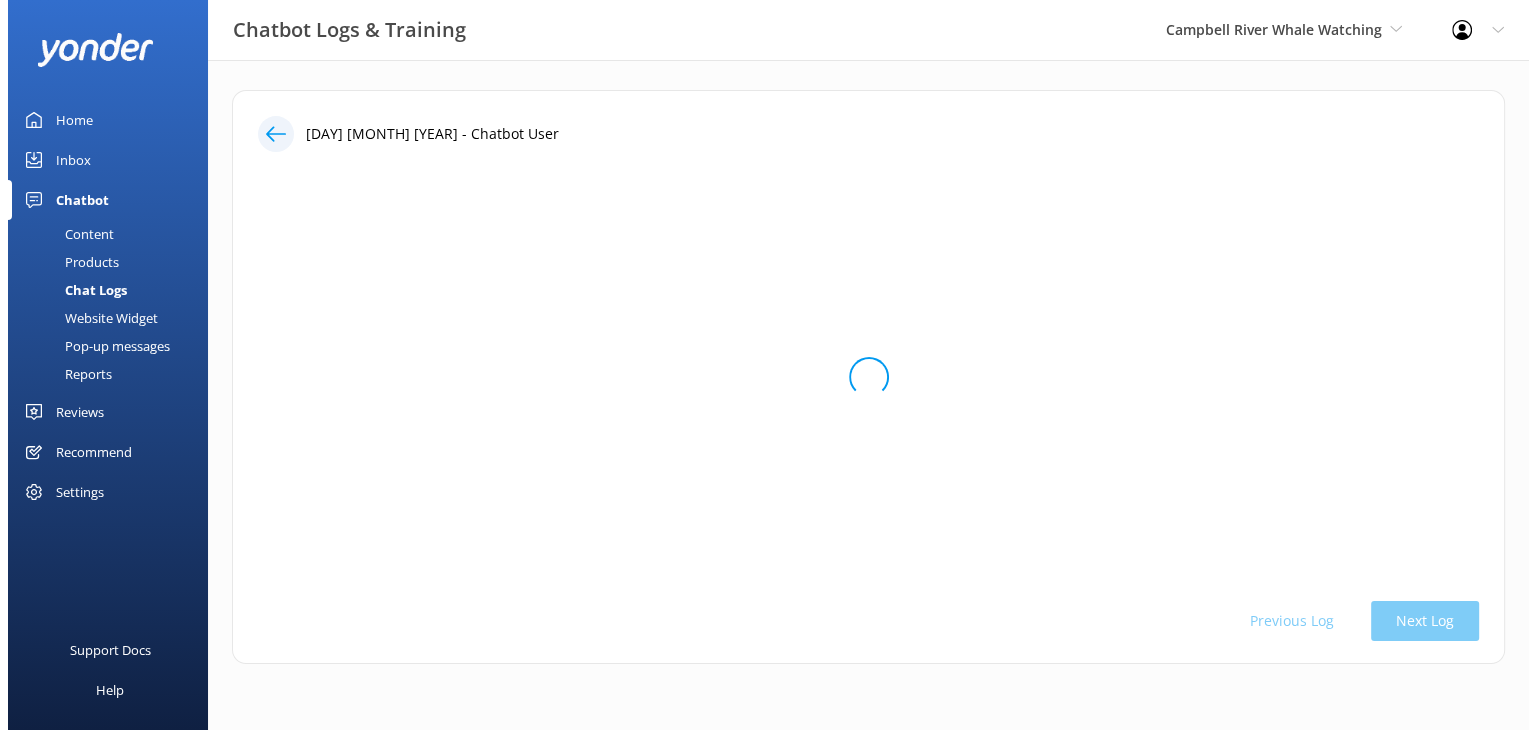 scroll, scrollTop: 0, scrollLeft: 0, axis: both 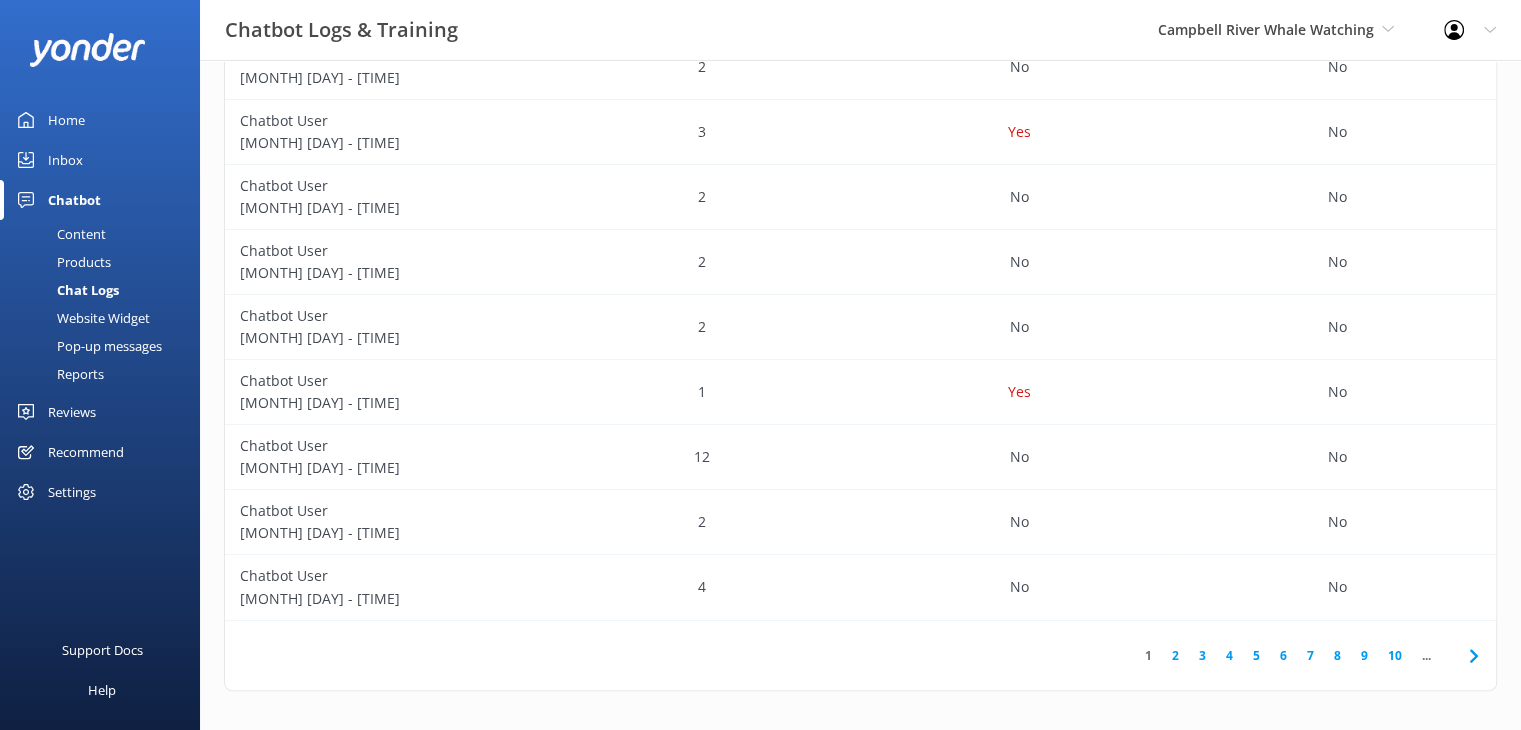 click on "2" at bounding box center [1175, 655] 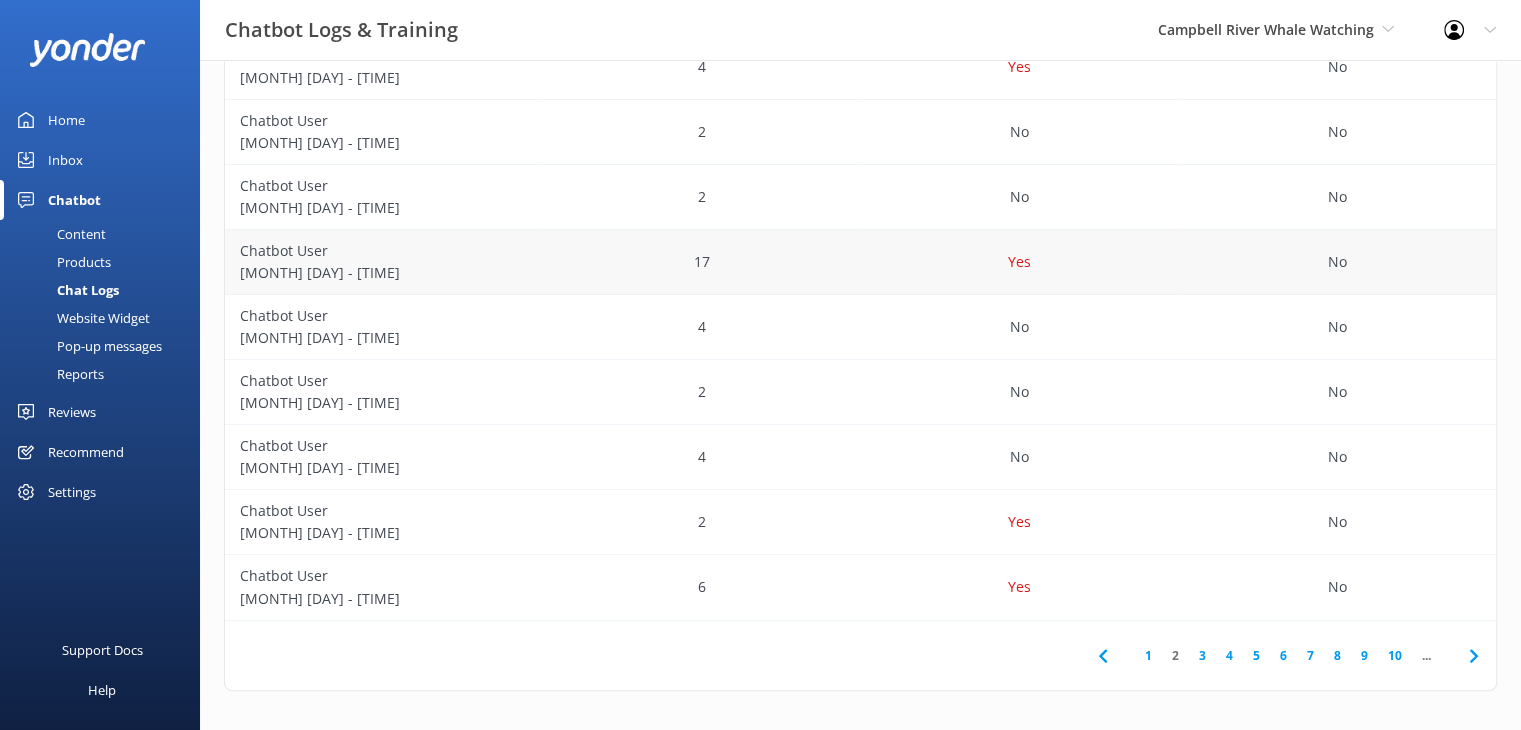 click on "[MONTH] [DAY] - [TIME]" at bounding box center [384, 273] 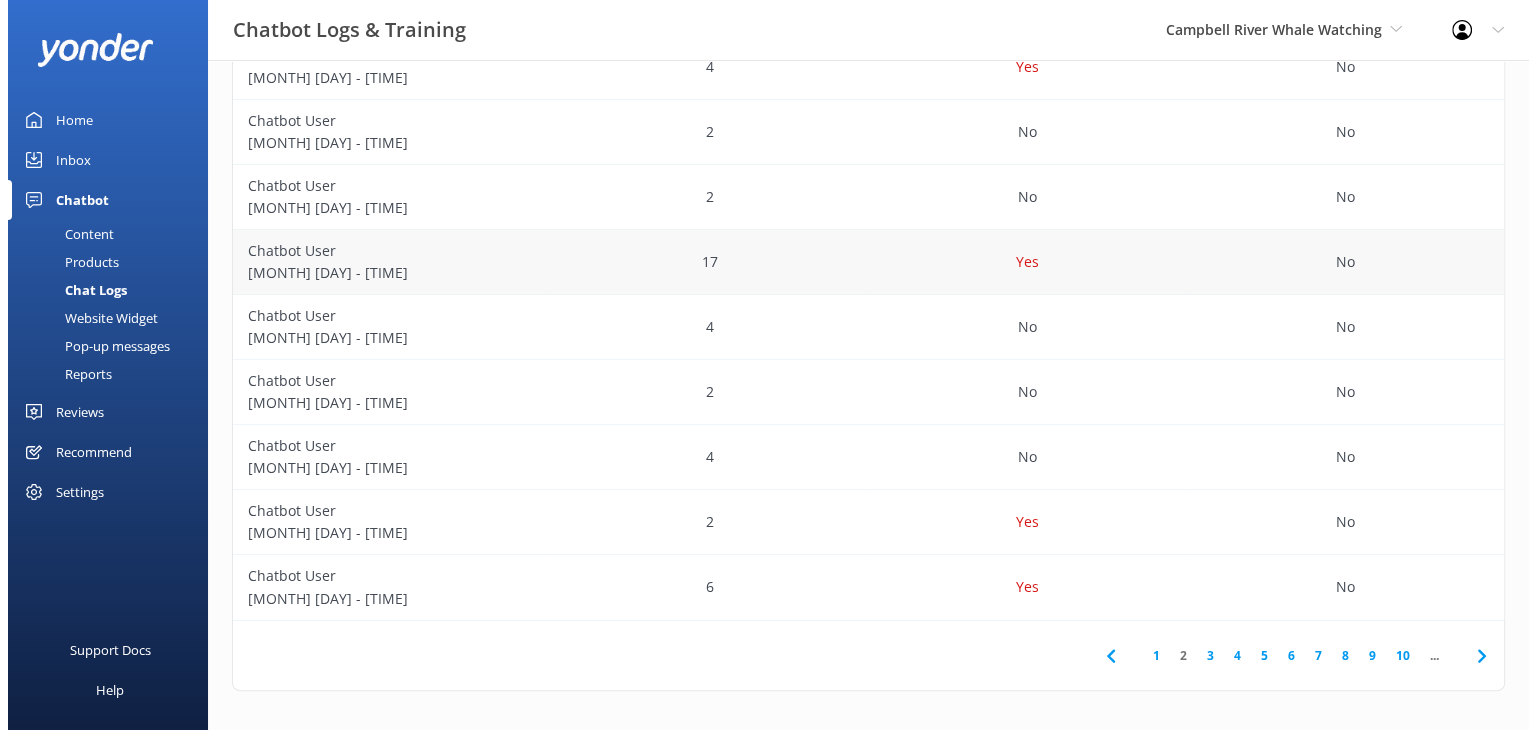 scroll, scrollTop: 0, scrollLeft: 0, axis: both 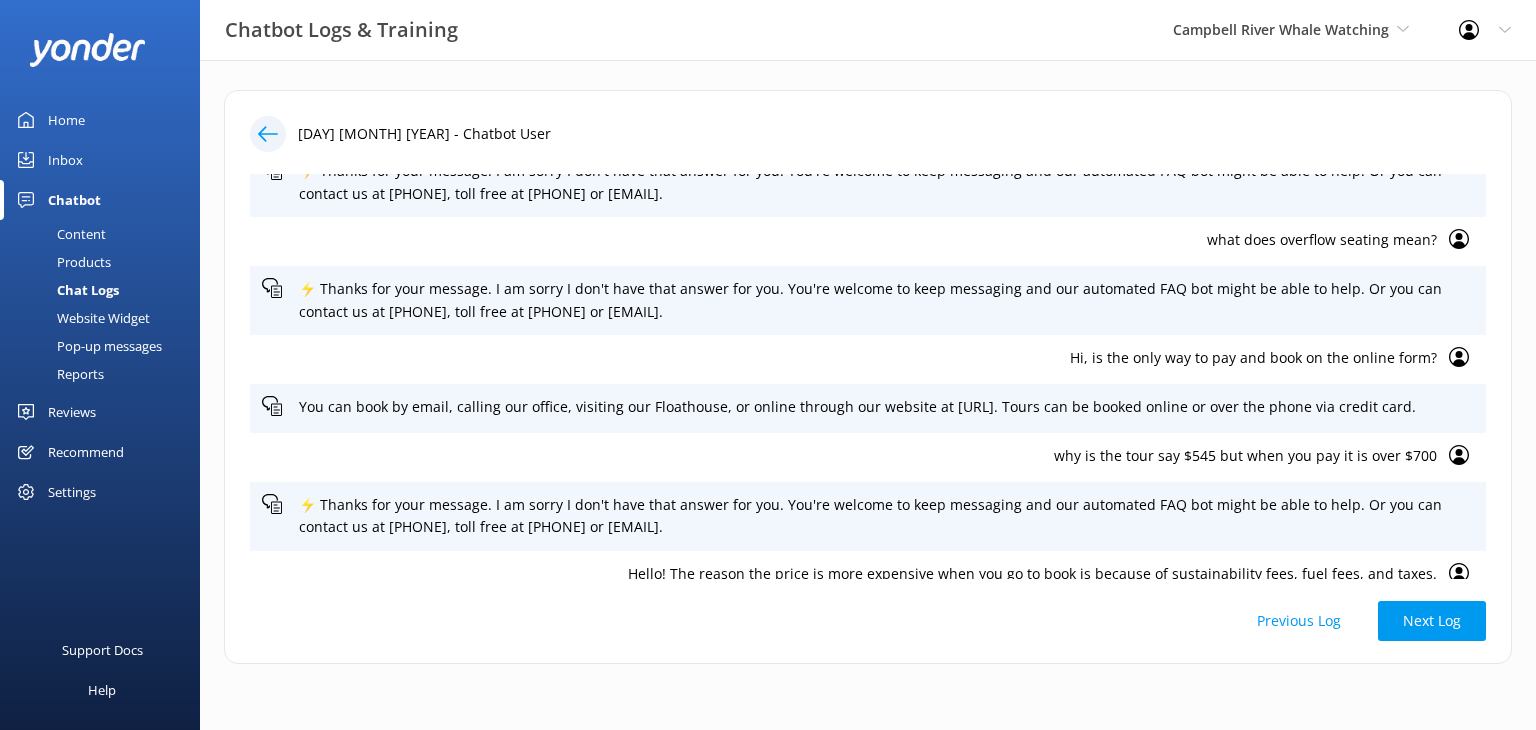 click at bounding box center [268, 134] 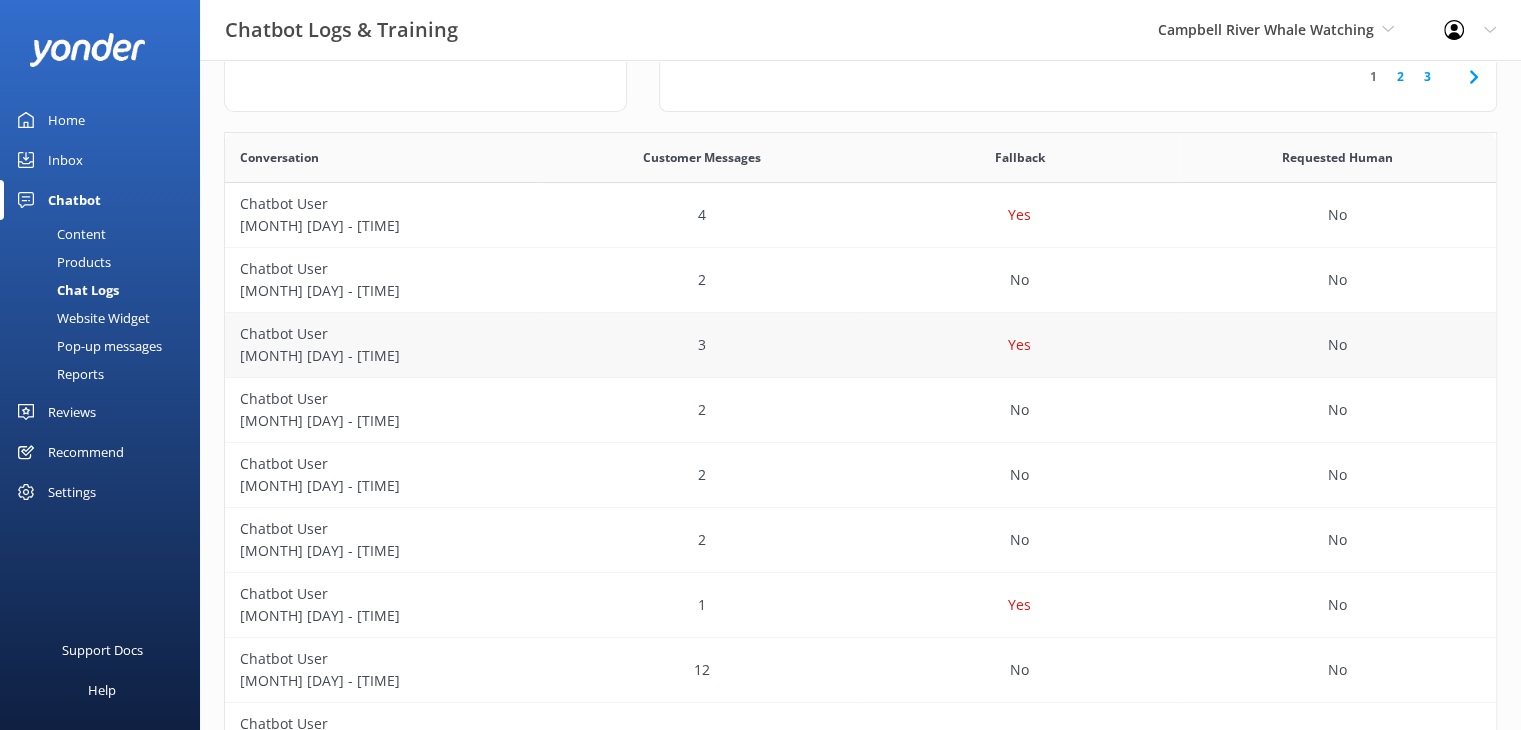 click on "3" at bounding box center (702, 345) 